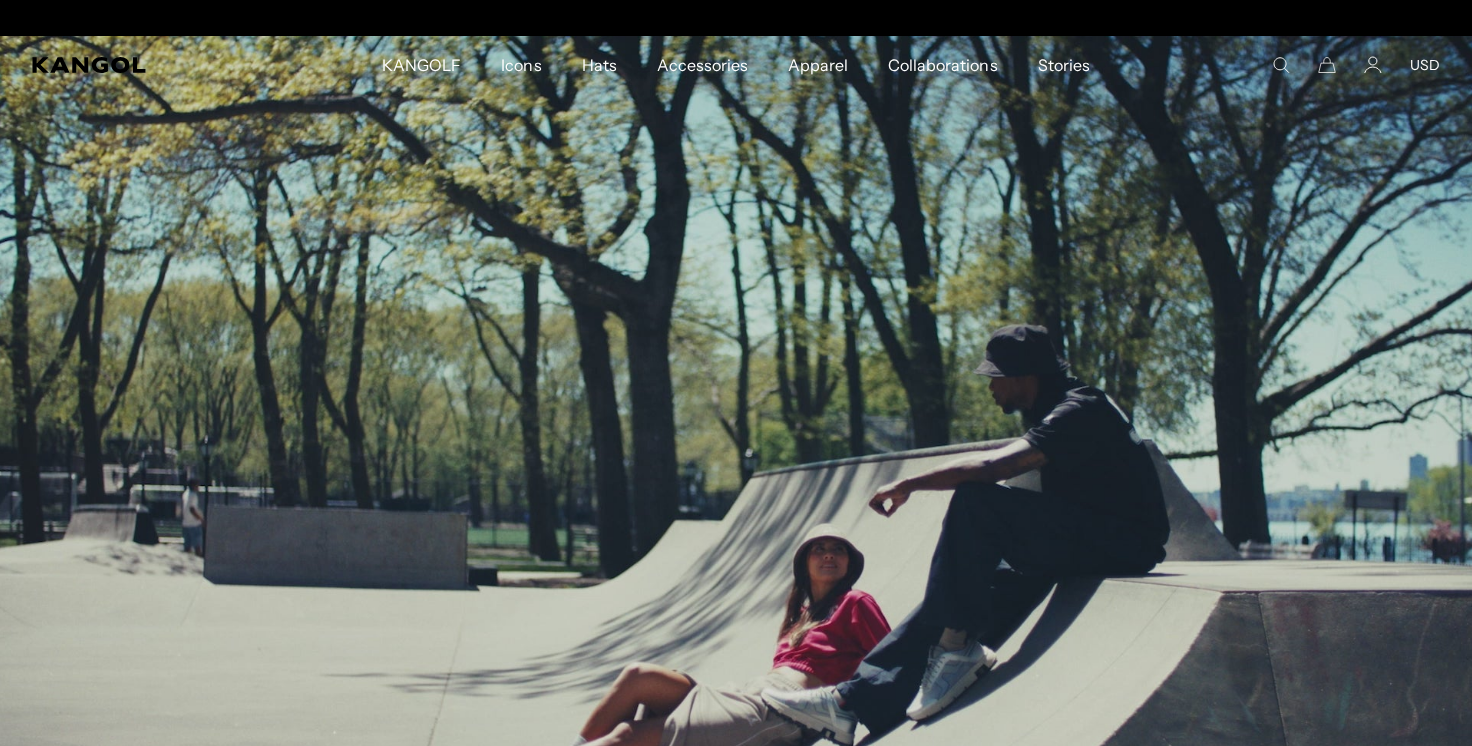scroll, scrollTop: 0, scrollLeft: 0, axis: both 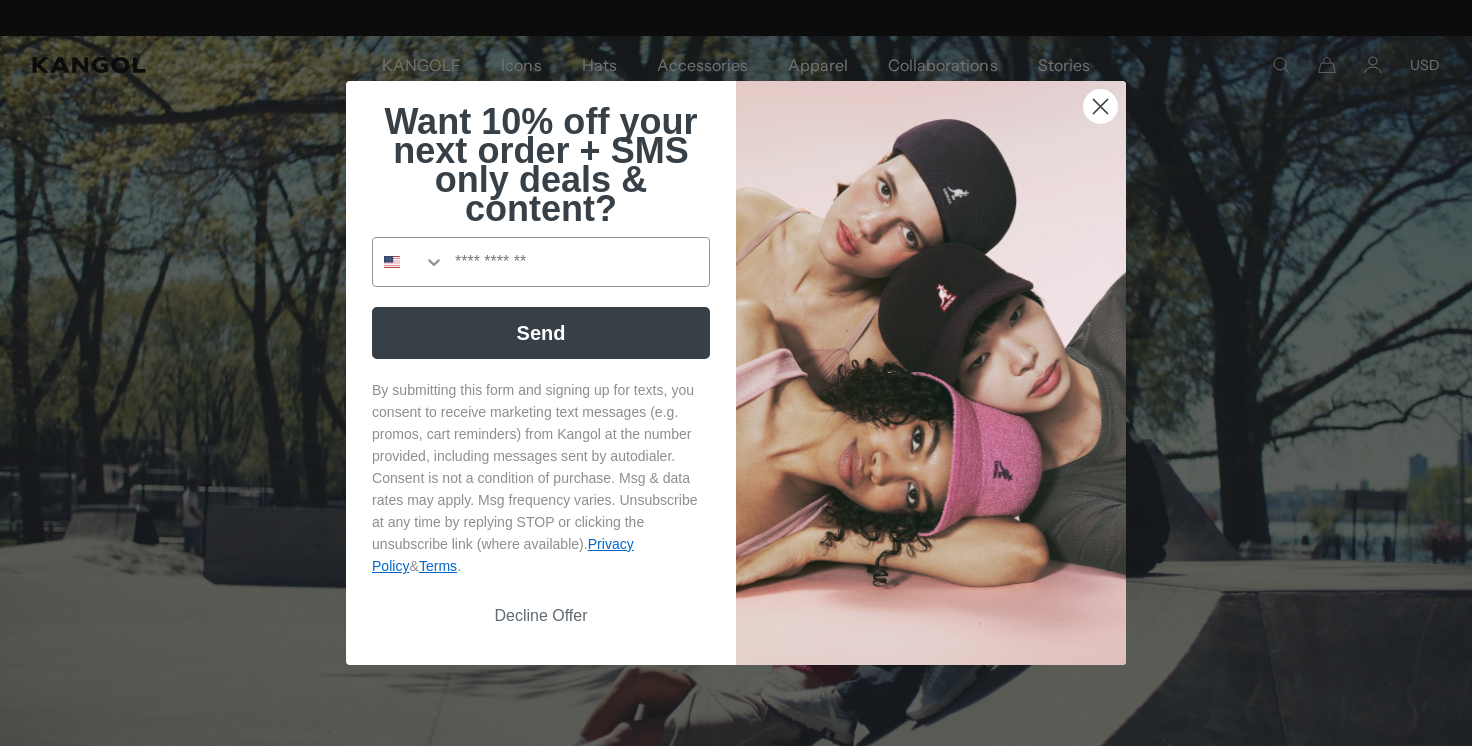 click 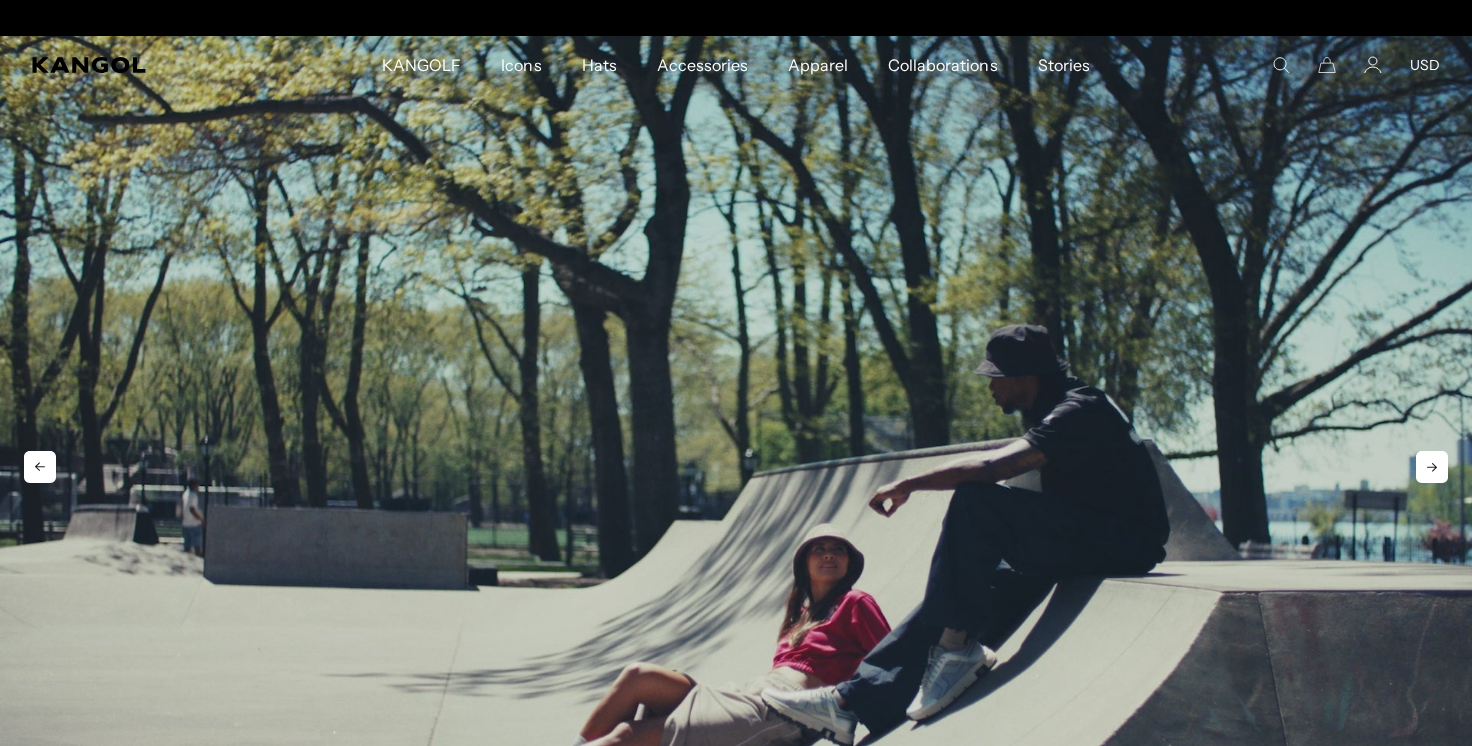 scroll, scrollTop: 0, scrollLeft: 0, axis: both 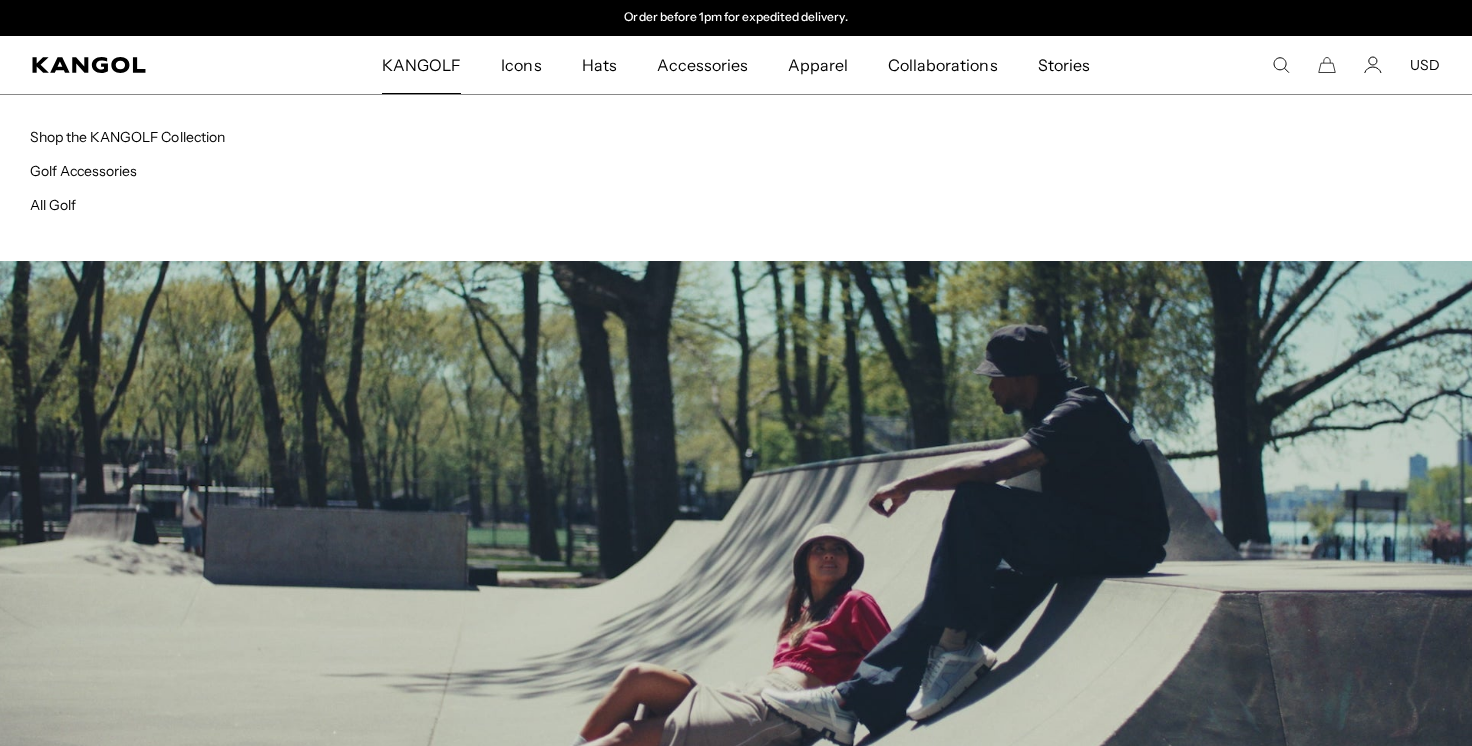 click on "KANGOLF" at bounding box center (421, 65) 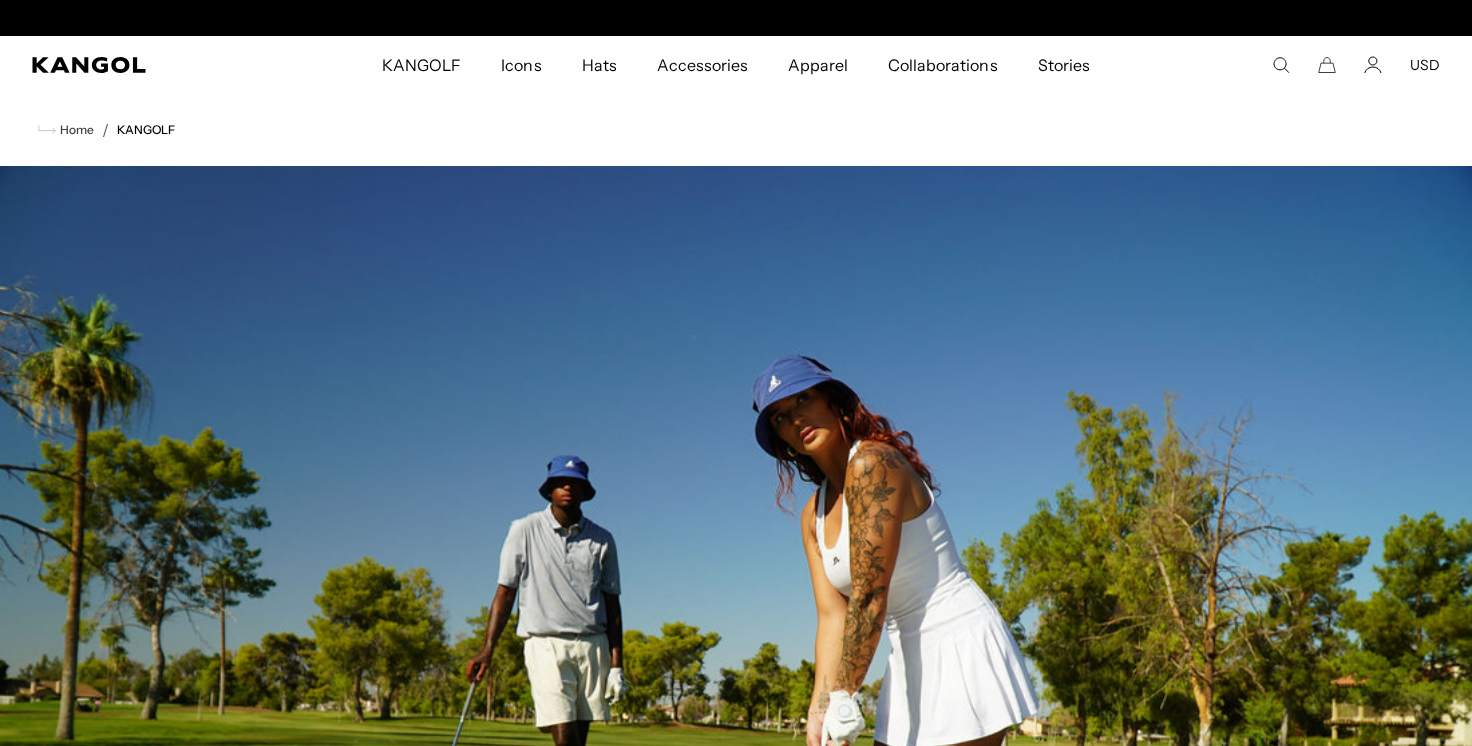 scroll, scrollTop: 10, scrollLeft: 0, axis: vertical 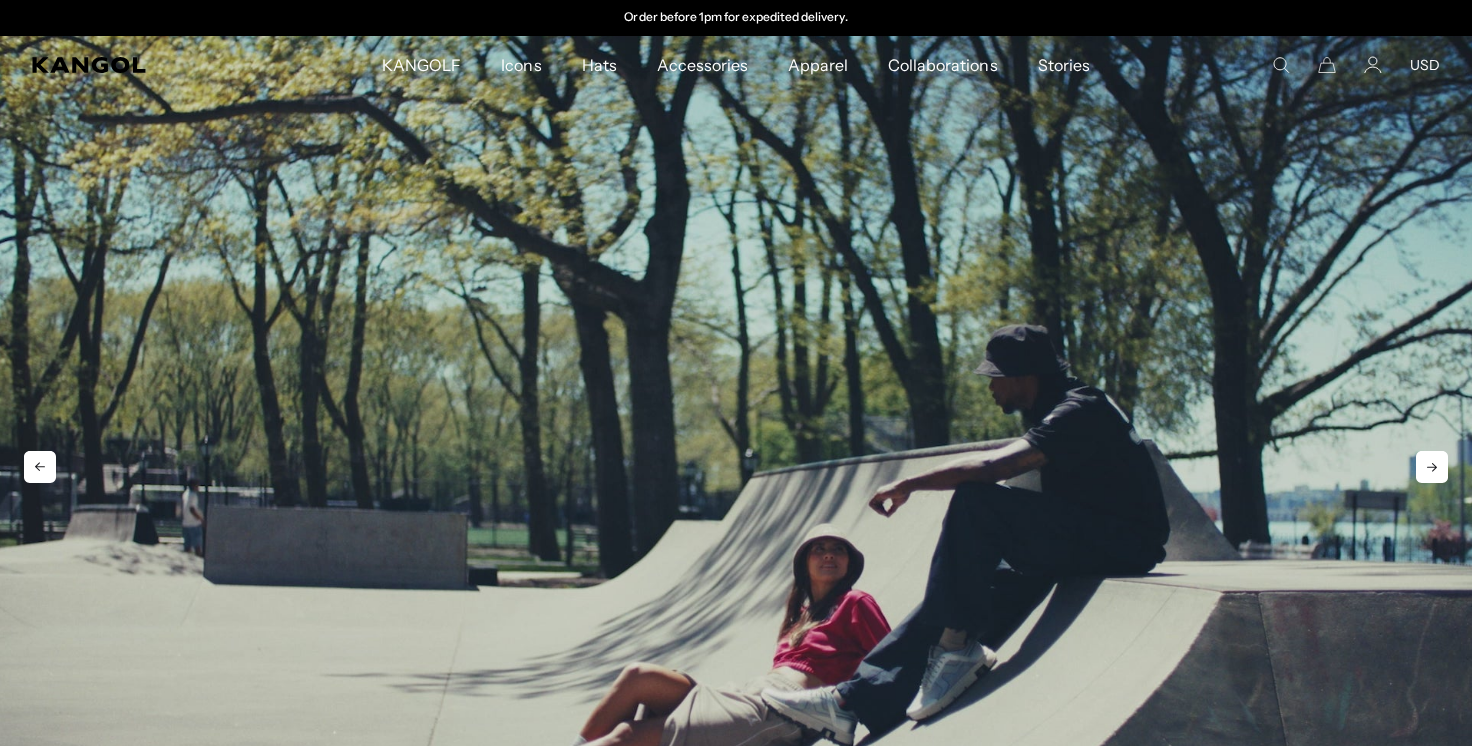 drag, startPoint x: 920, startPoint y: 251, endPoint x: 876, endPoint y: 266, distance: 46.486557 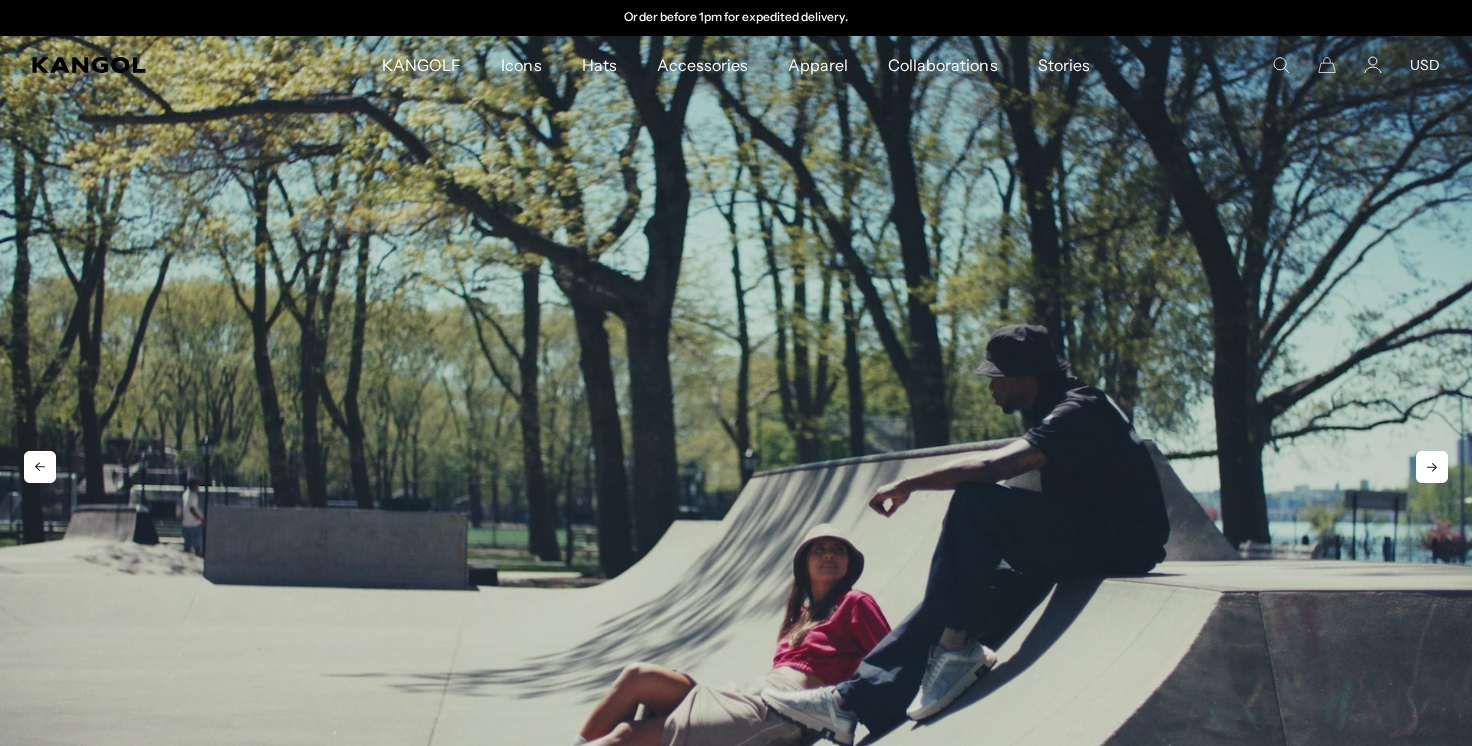 click at bounding box center (736, 450) 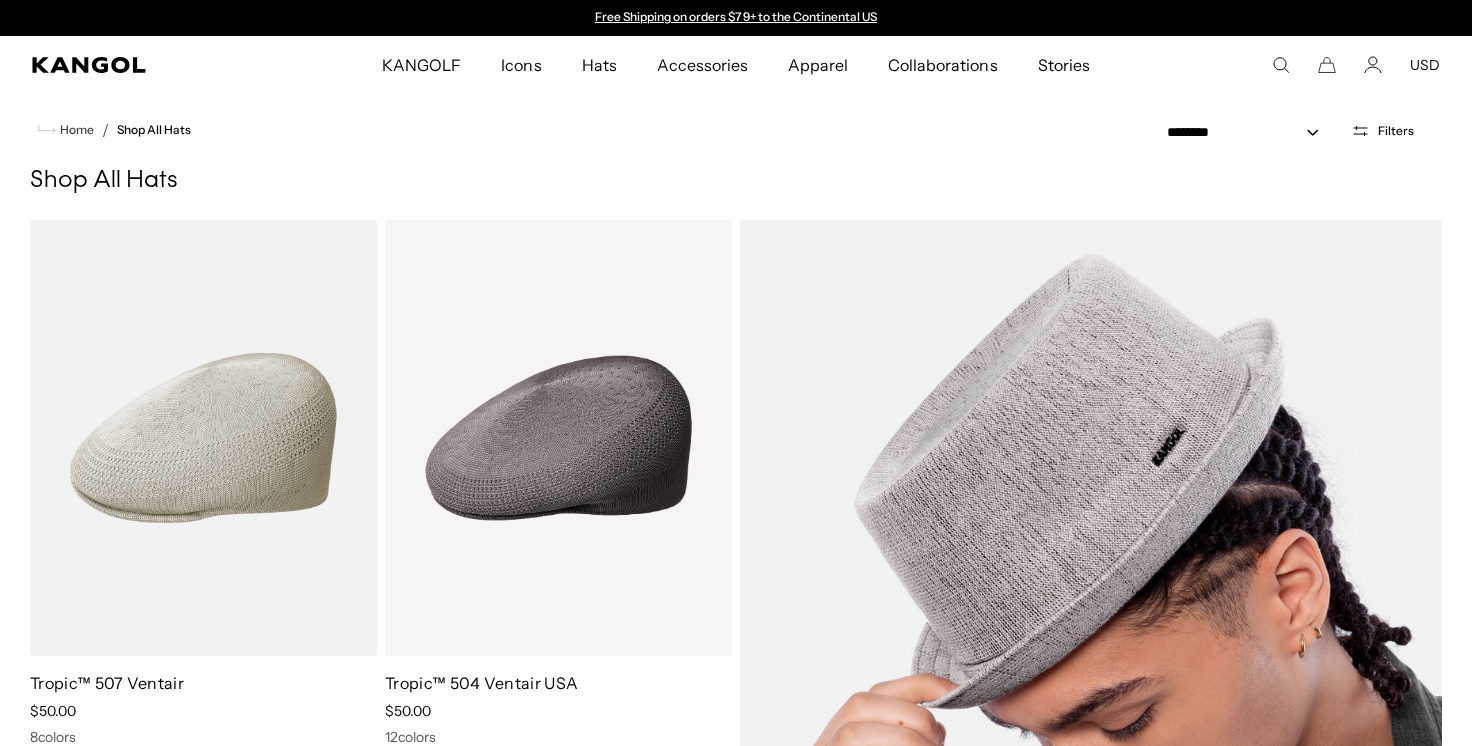 scroll, scrollTop: 0, scrollLeft: 0, axis: both 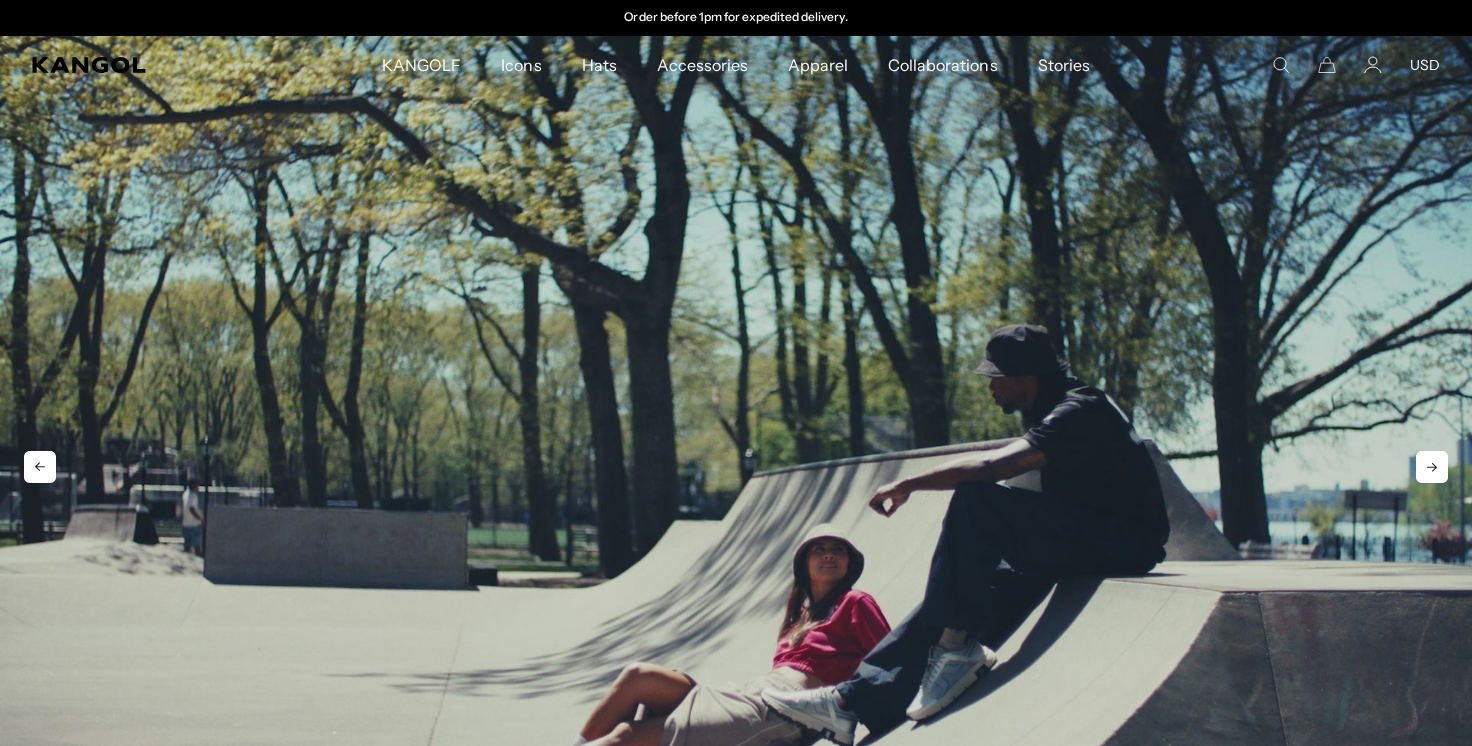 click 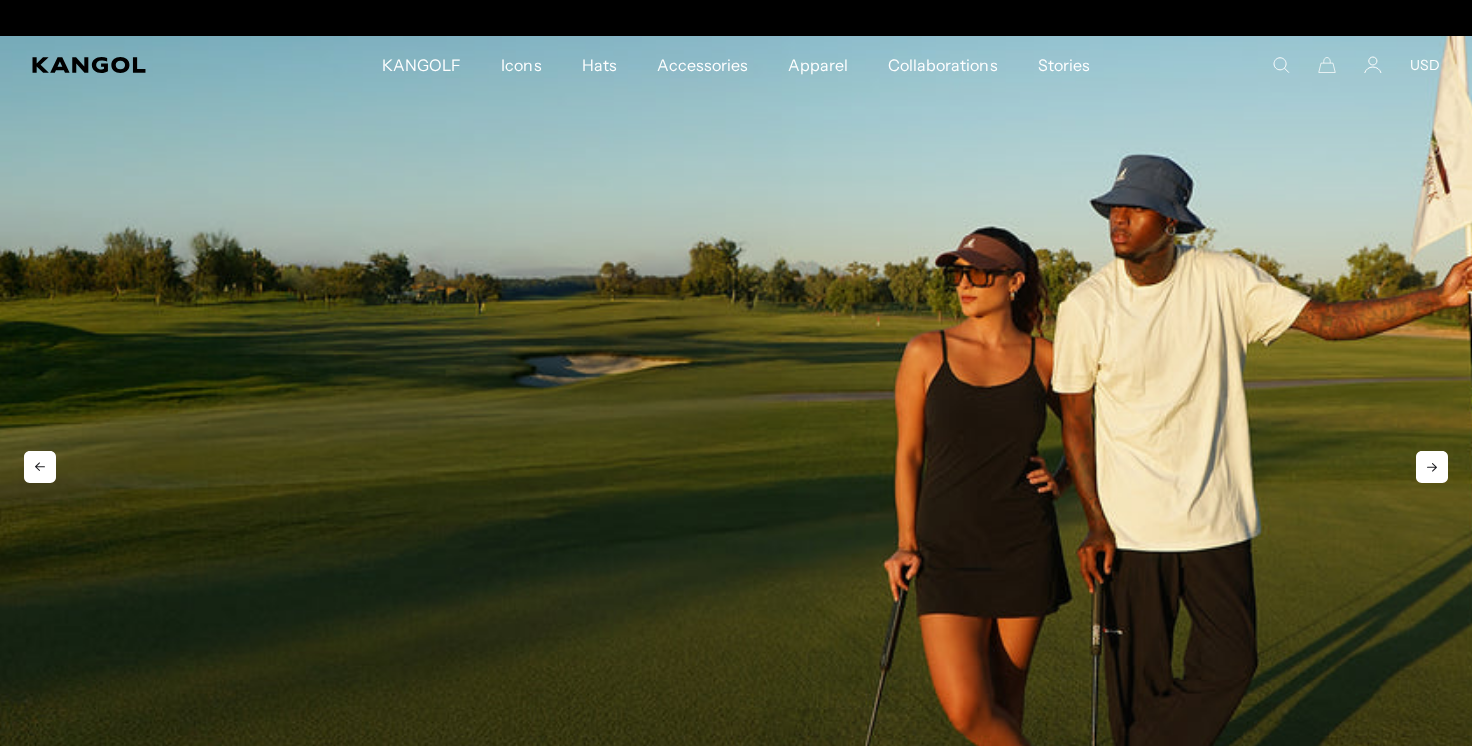 scroll, scrollTop: 0, scrollLeft: 0, axis: both 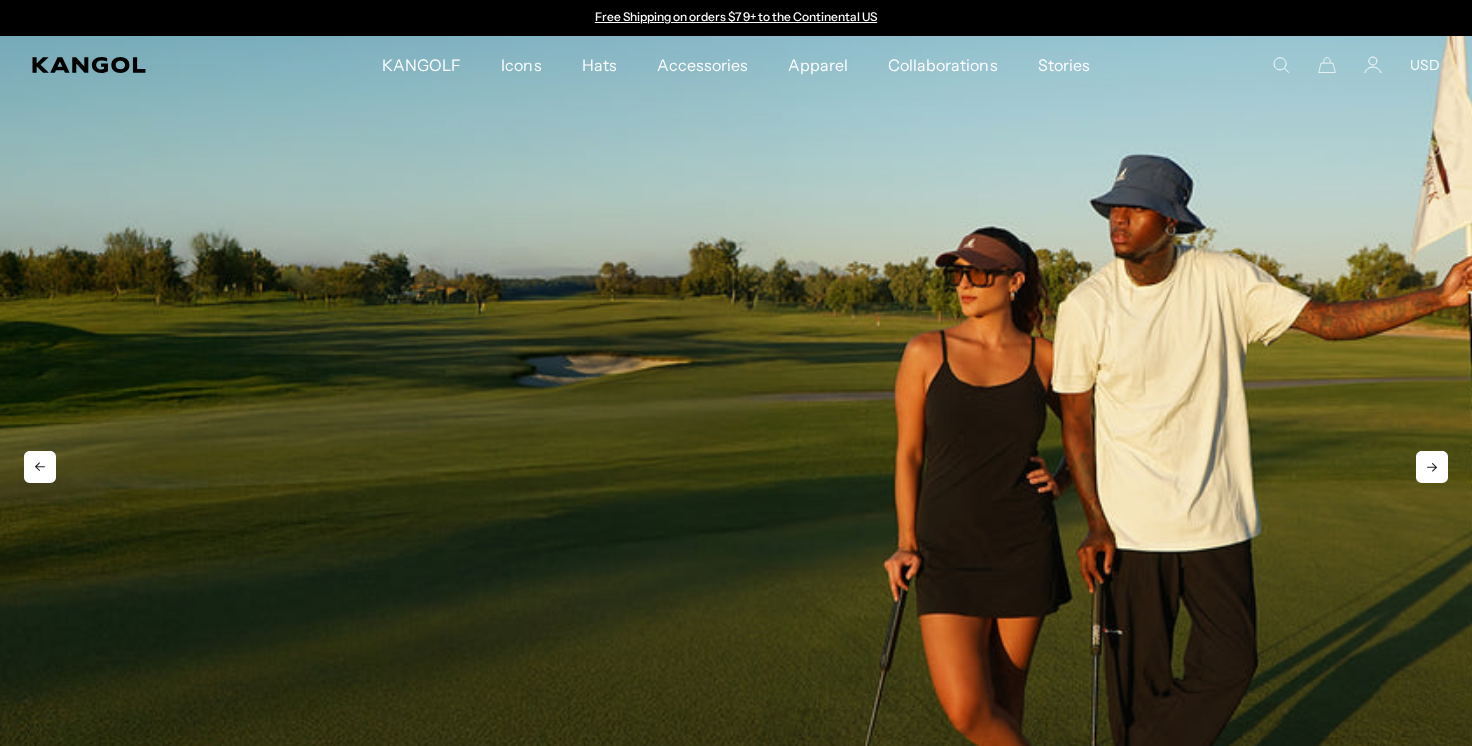 click 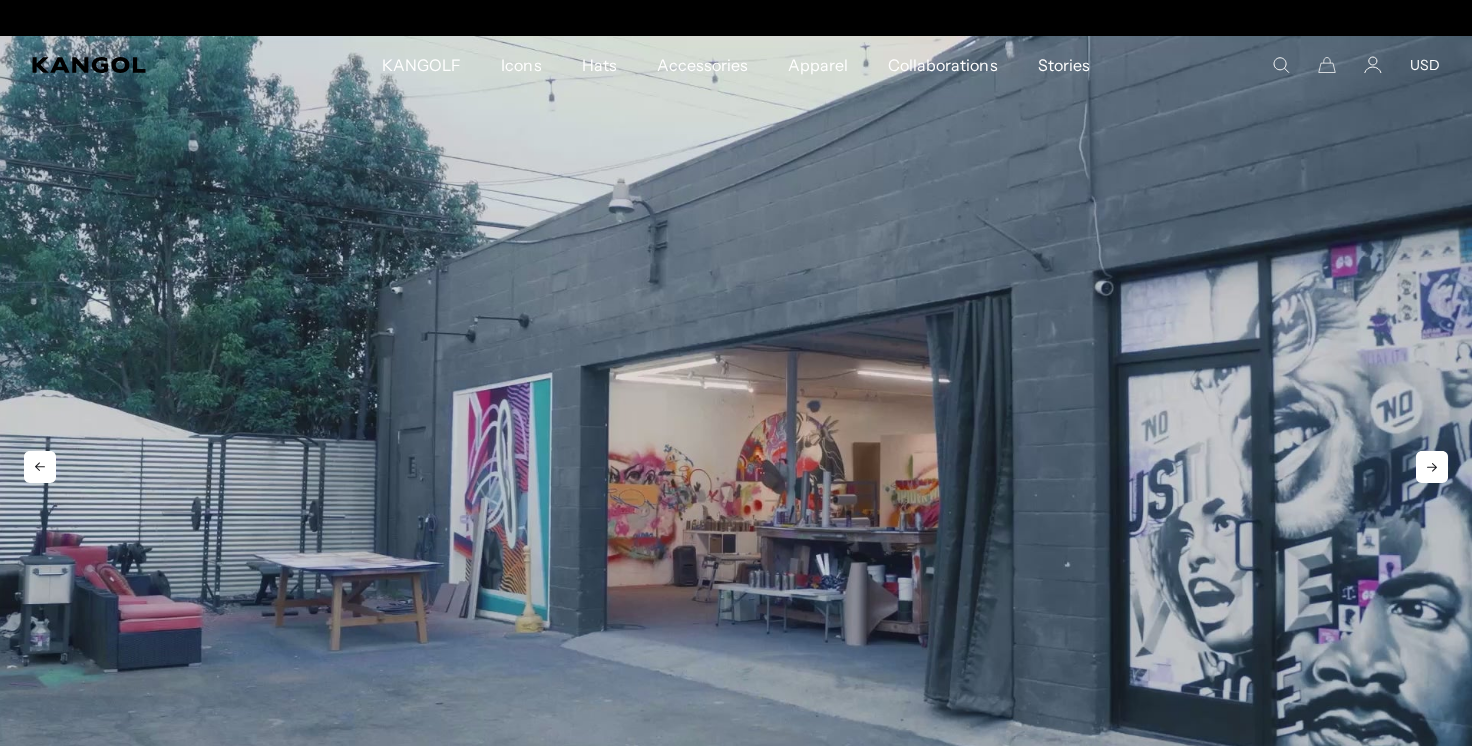 scroll, scrollTop: 0, scrollLeft: 412, axis: horizontal 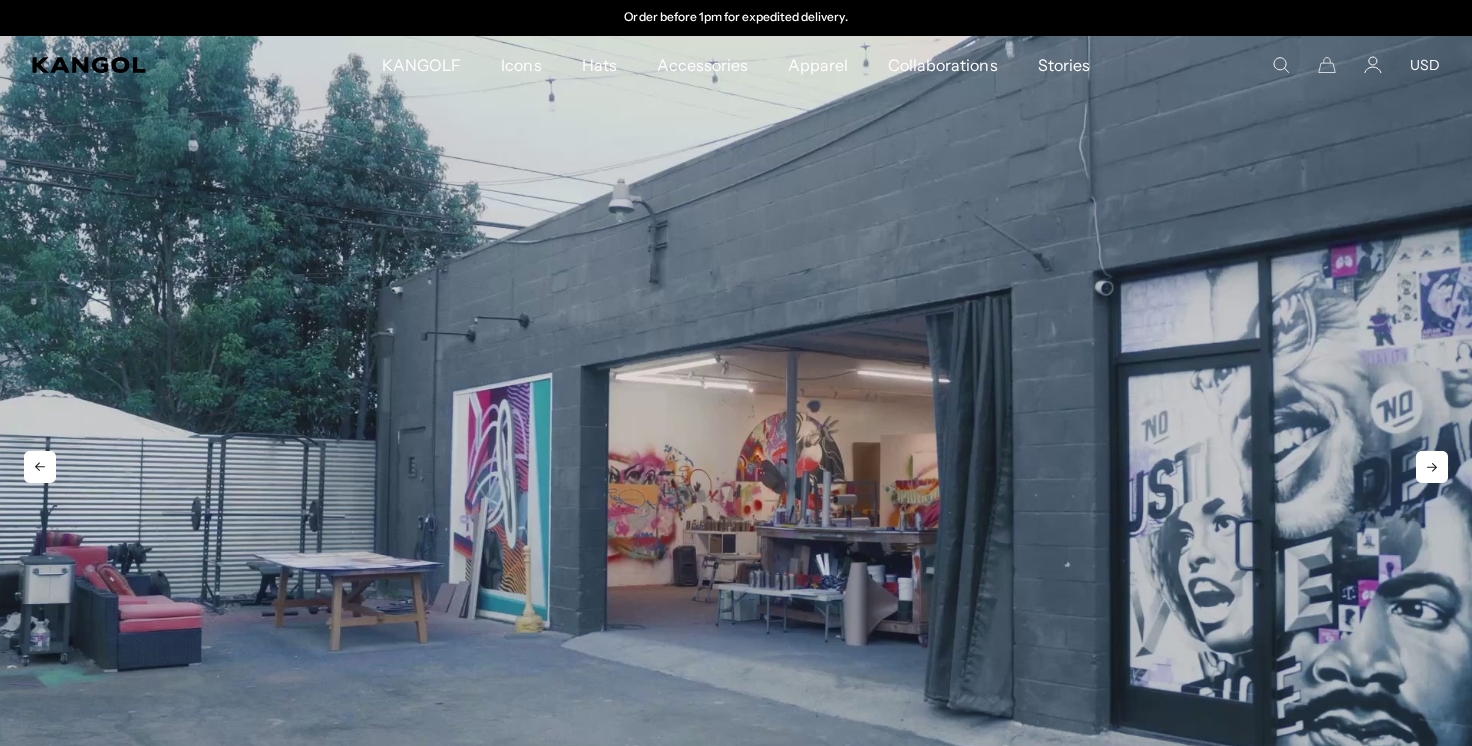click 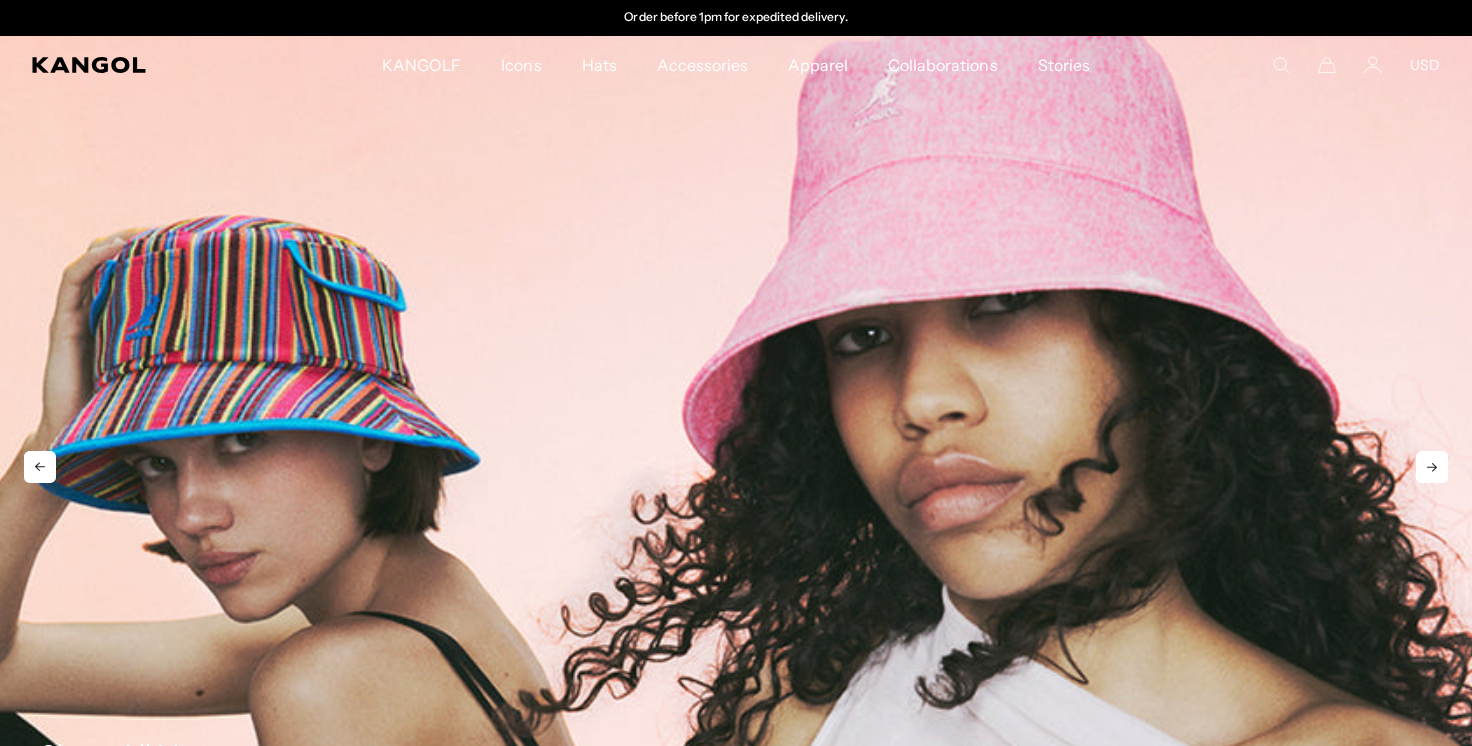 click 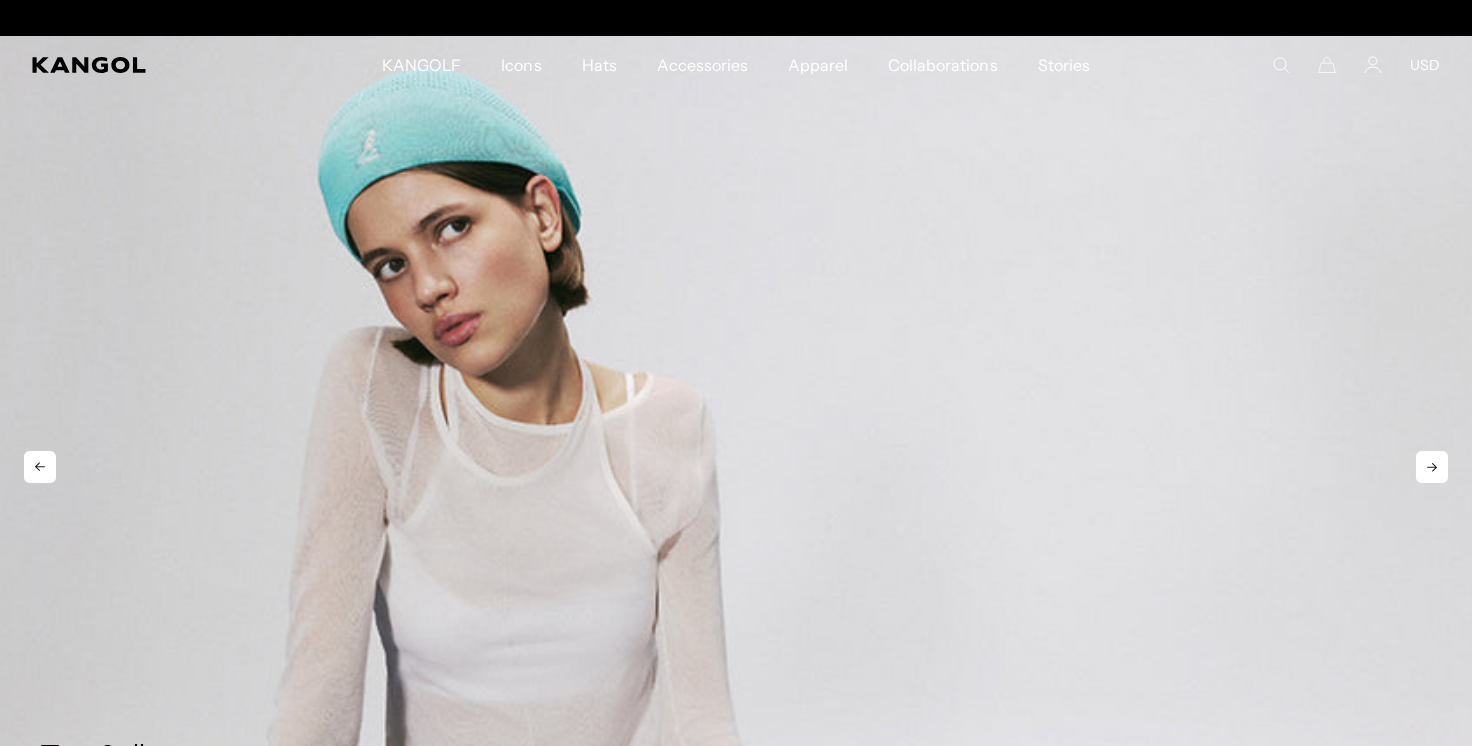 scroll, scrollTop: 0, scrollLeft: 0, axis: both 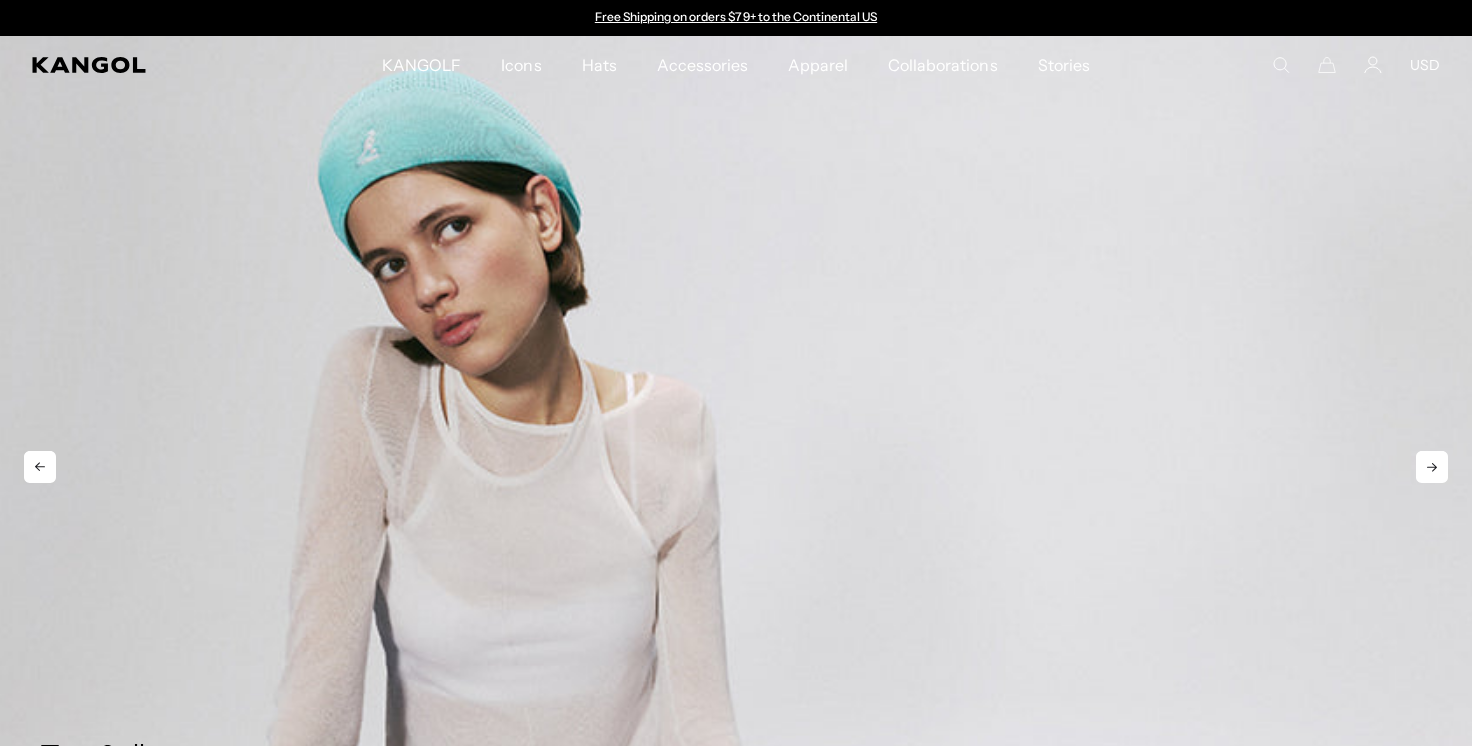 click 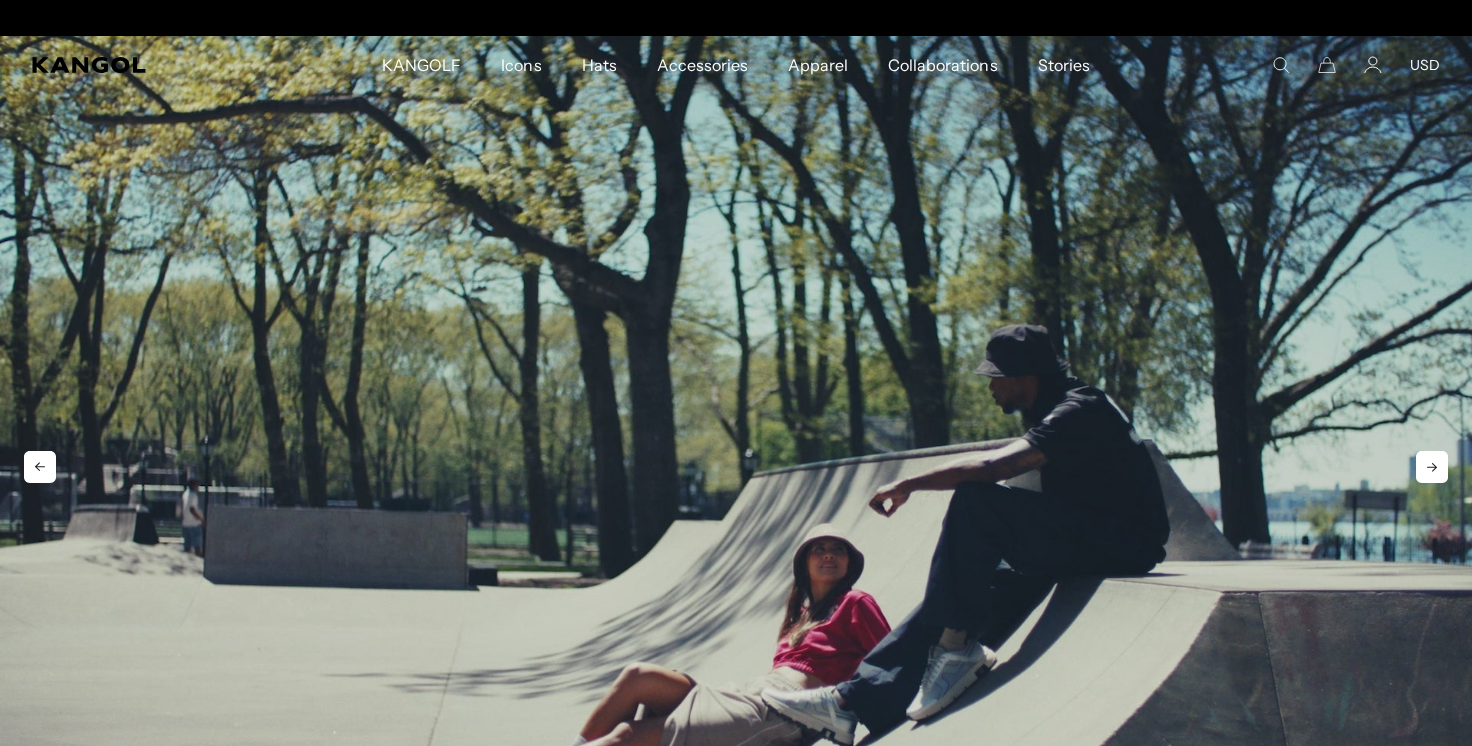 scroll, scrollTop: 0, scrollLeft: 0, axis: both 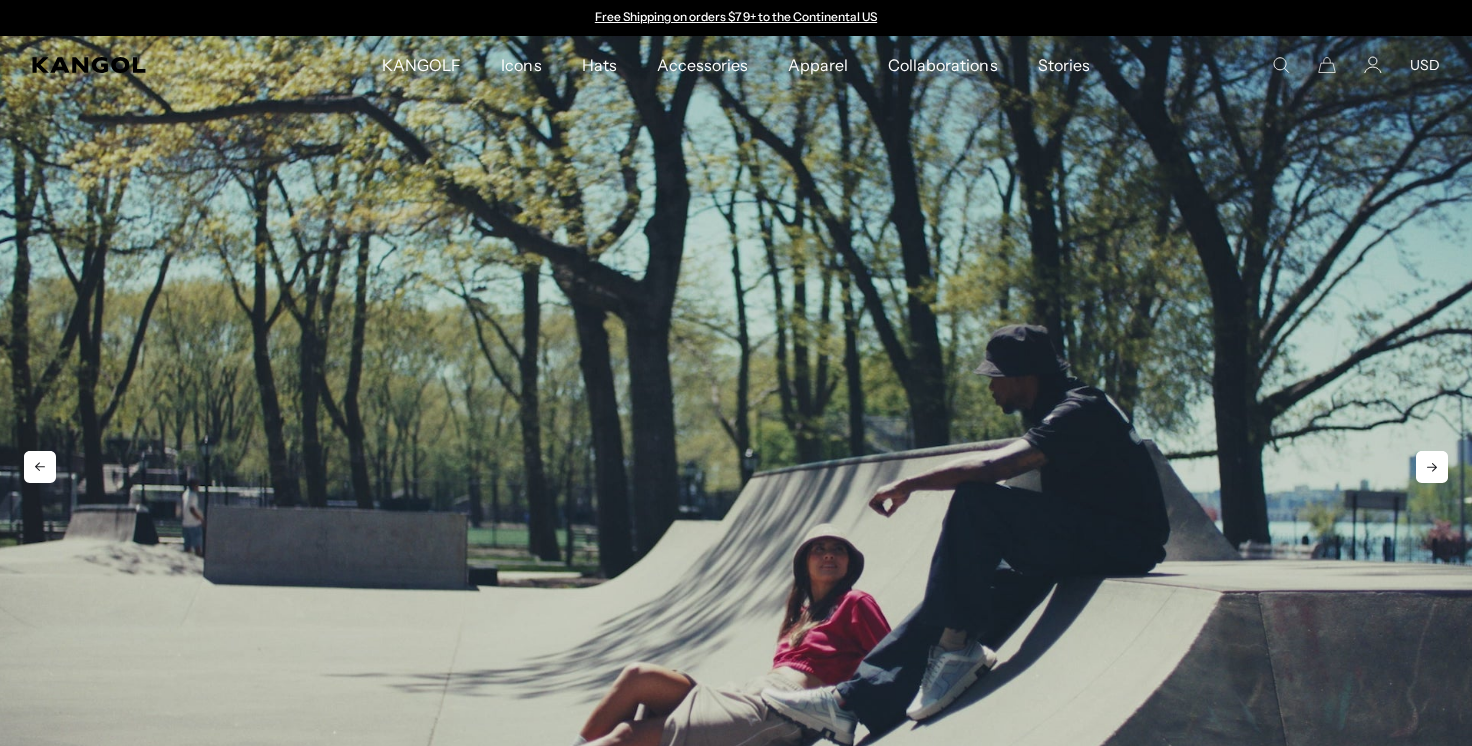 click at bounding box center [736, 450] 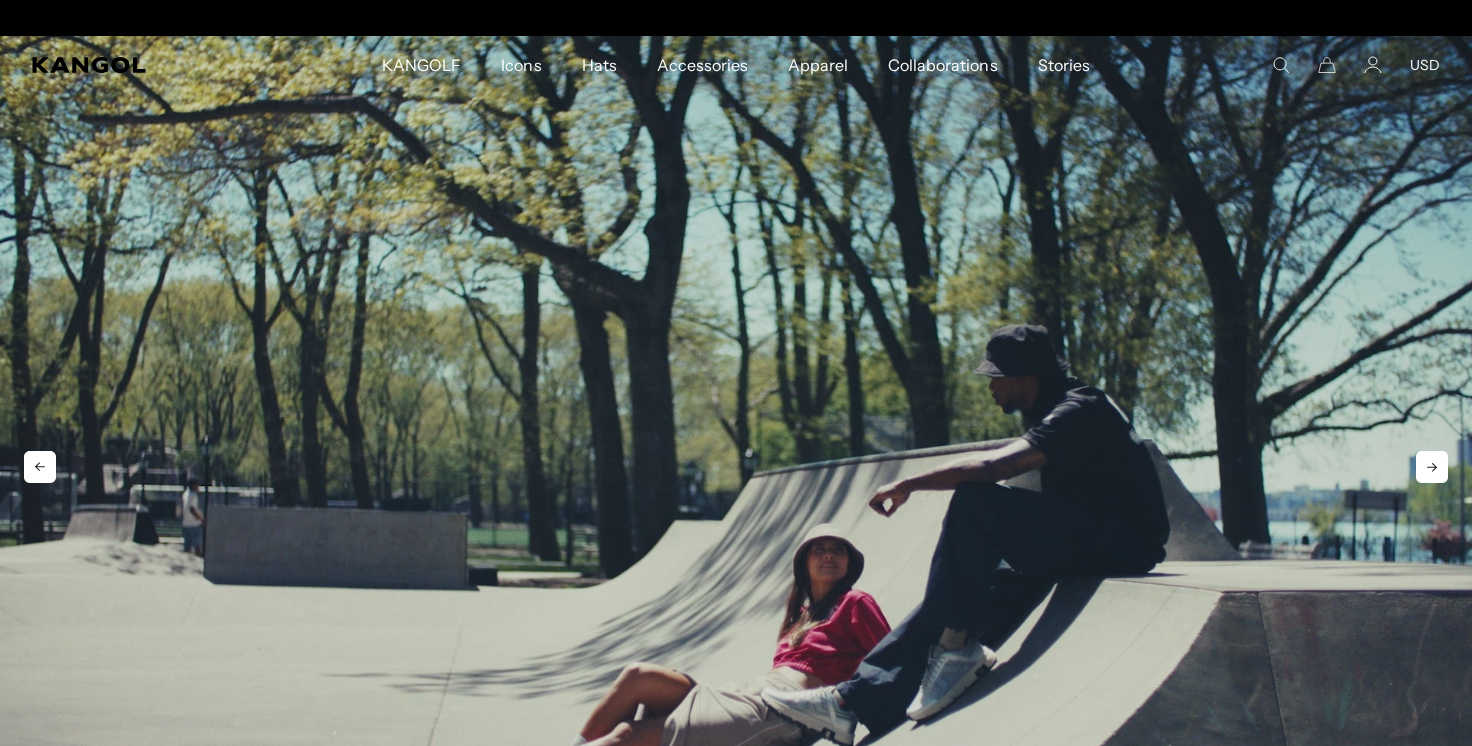 scroll, scrollTop: 0, scrollLeft: 412, axis: horizontal 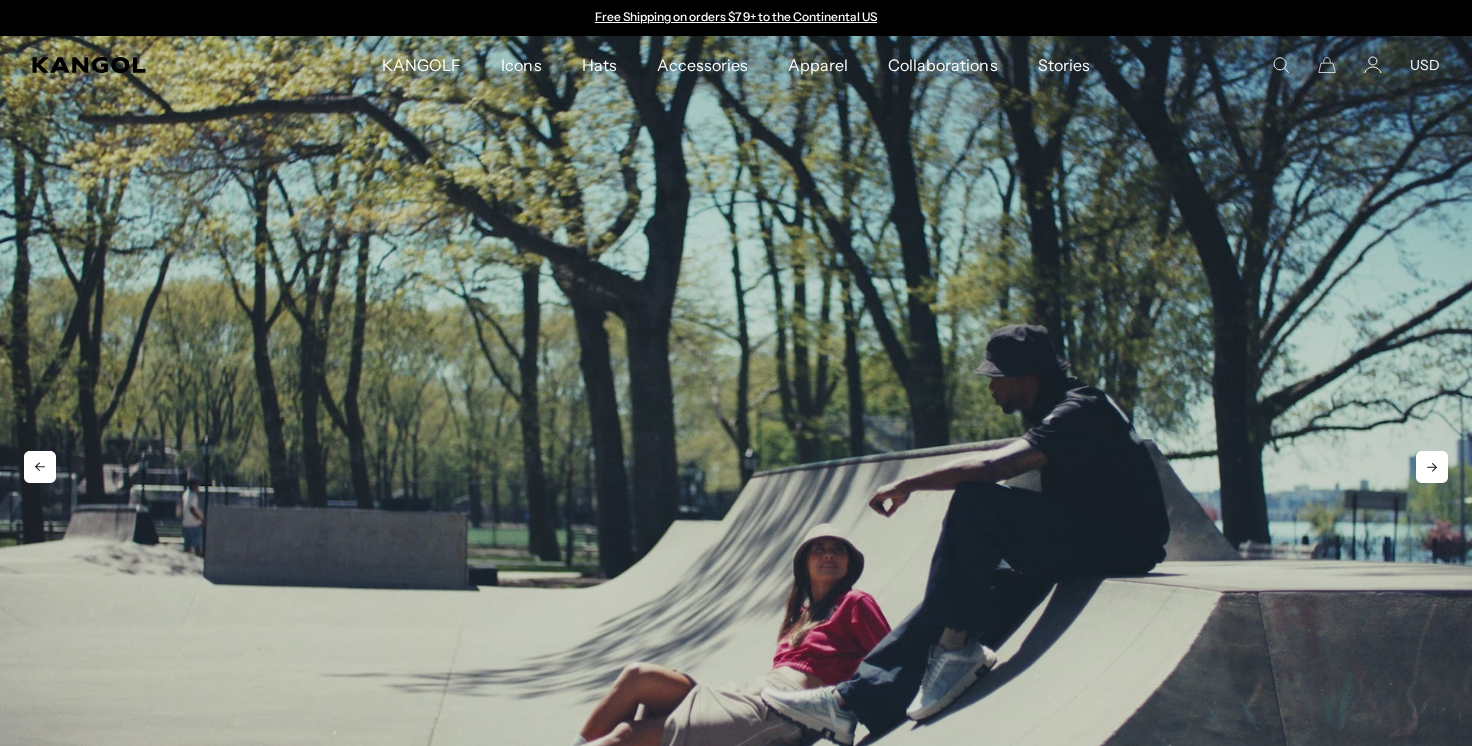 click at bounding box center (736, 450) 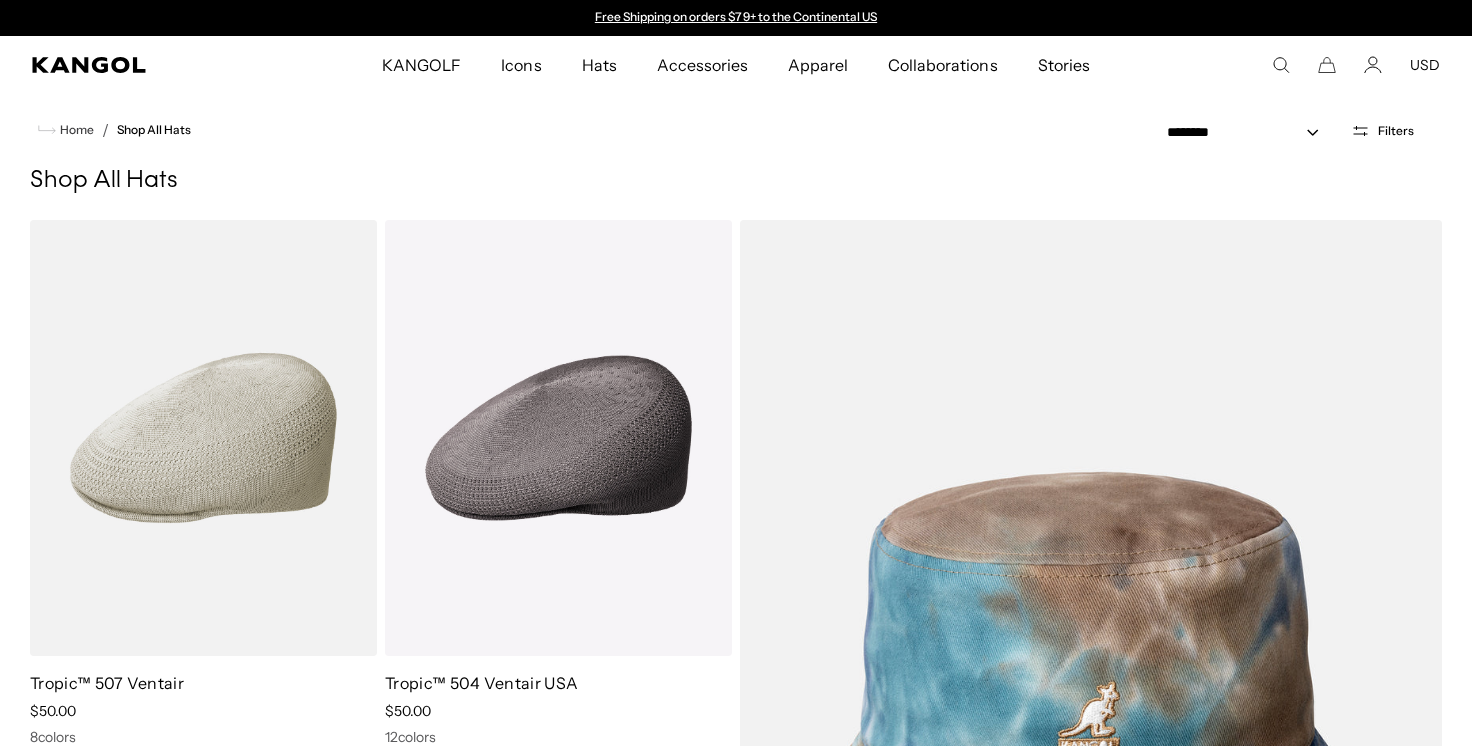 scroll, scrollTop: 0, scrollLeft: 0, axis: both 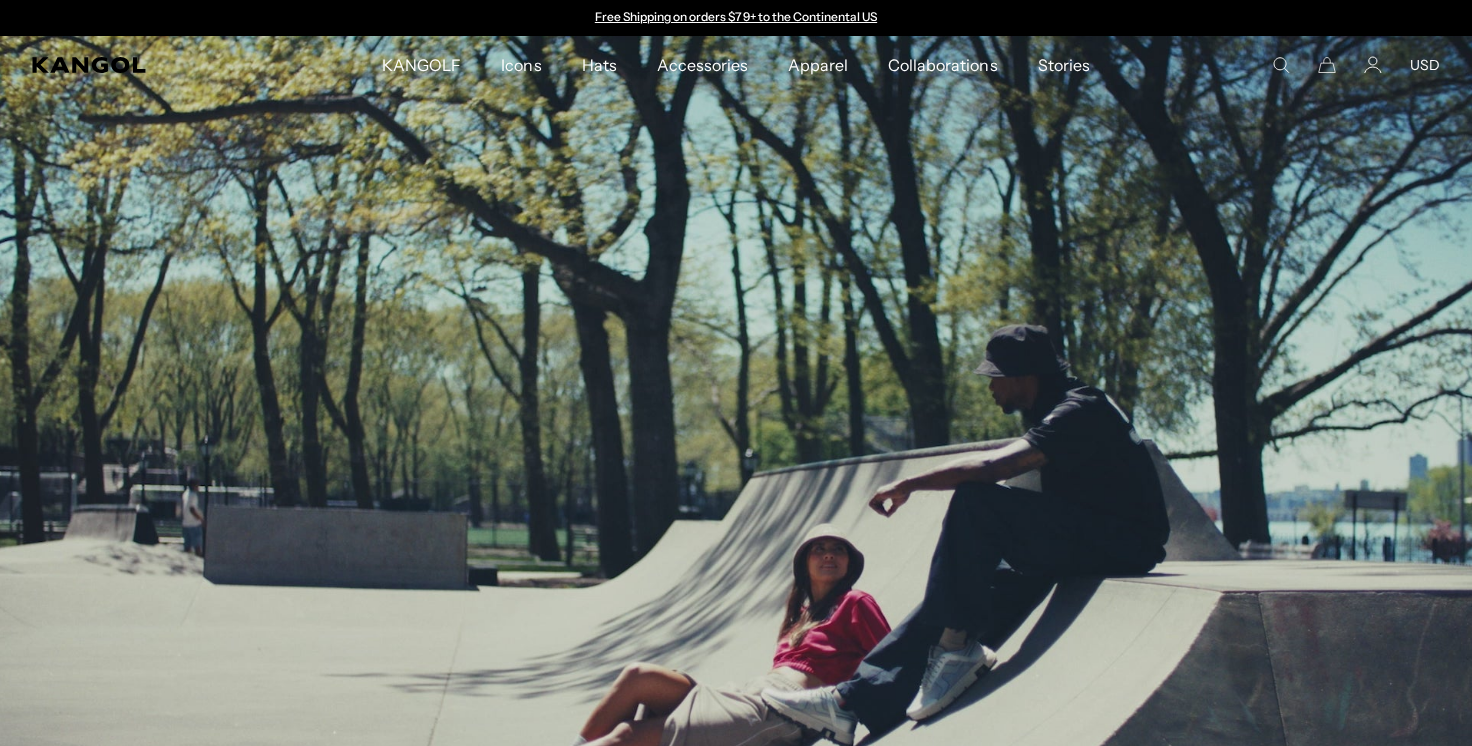 click 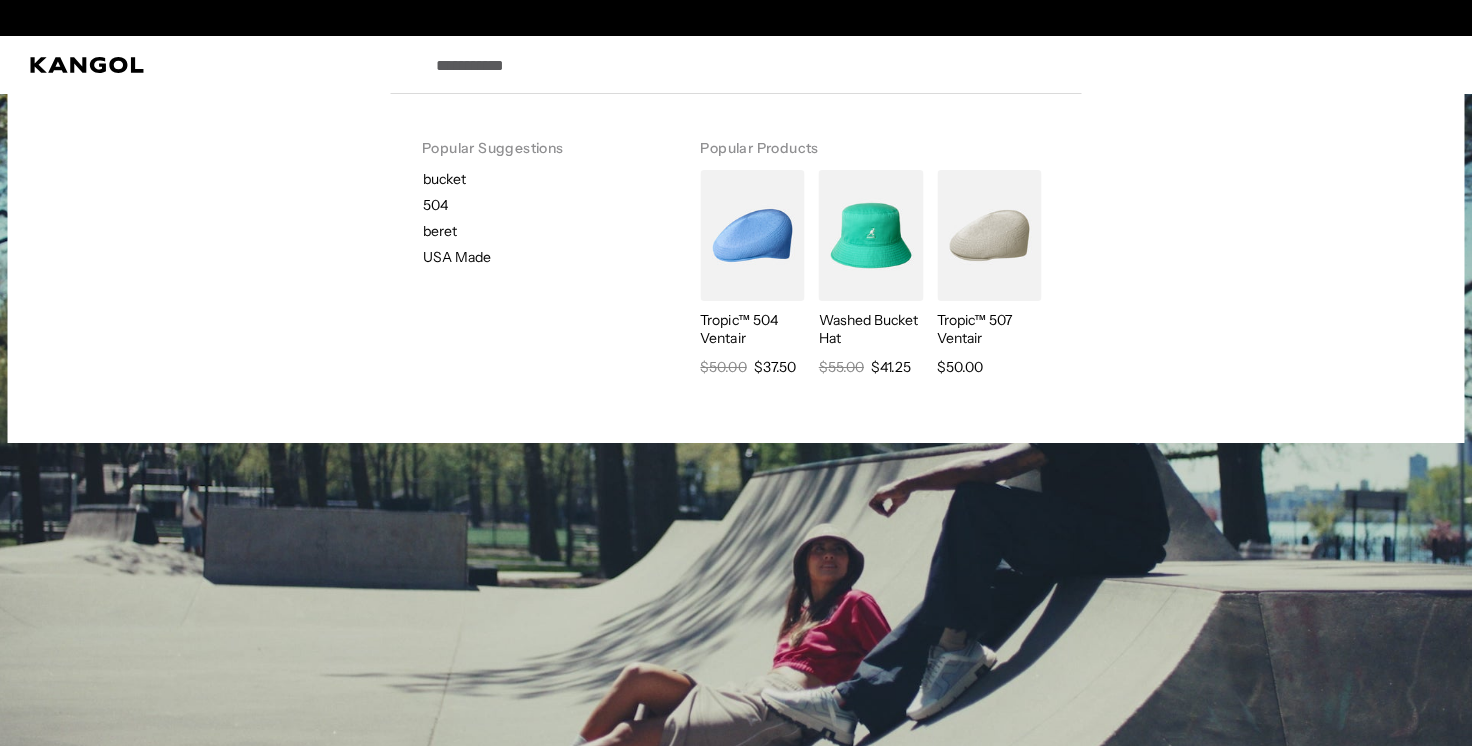scroll, scrollTop: 0, scrollLeft: 412, axis: horizontal 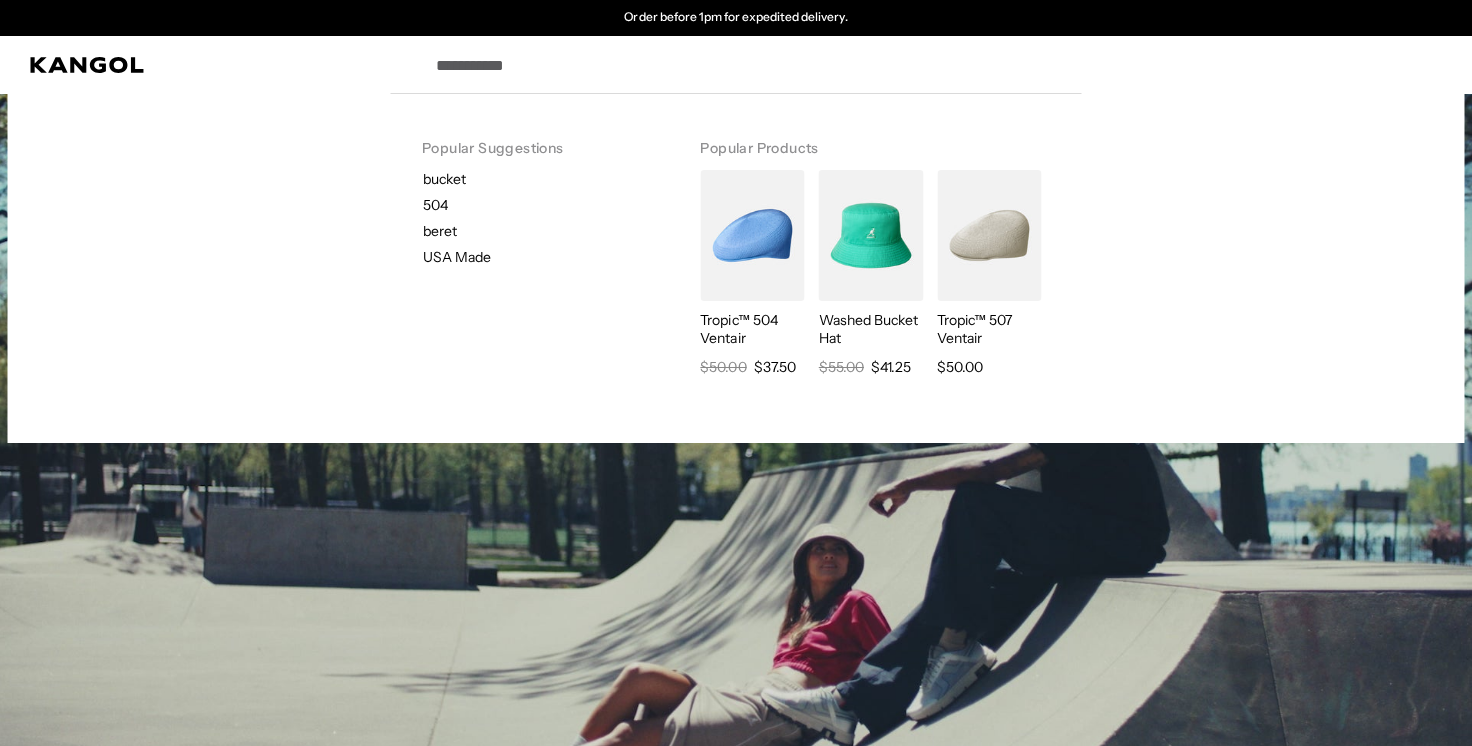 click on "Search here" at bounding box center (769, 65) 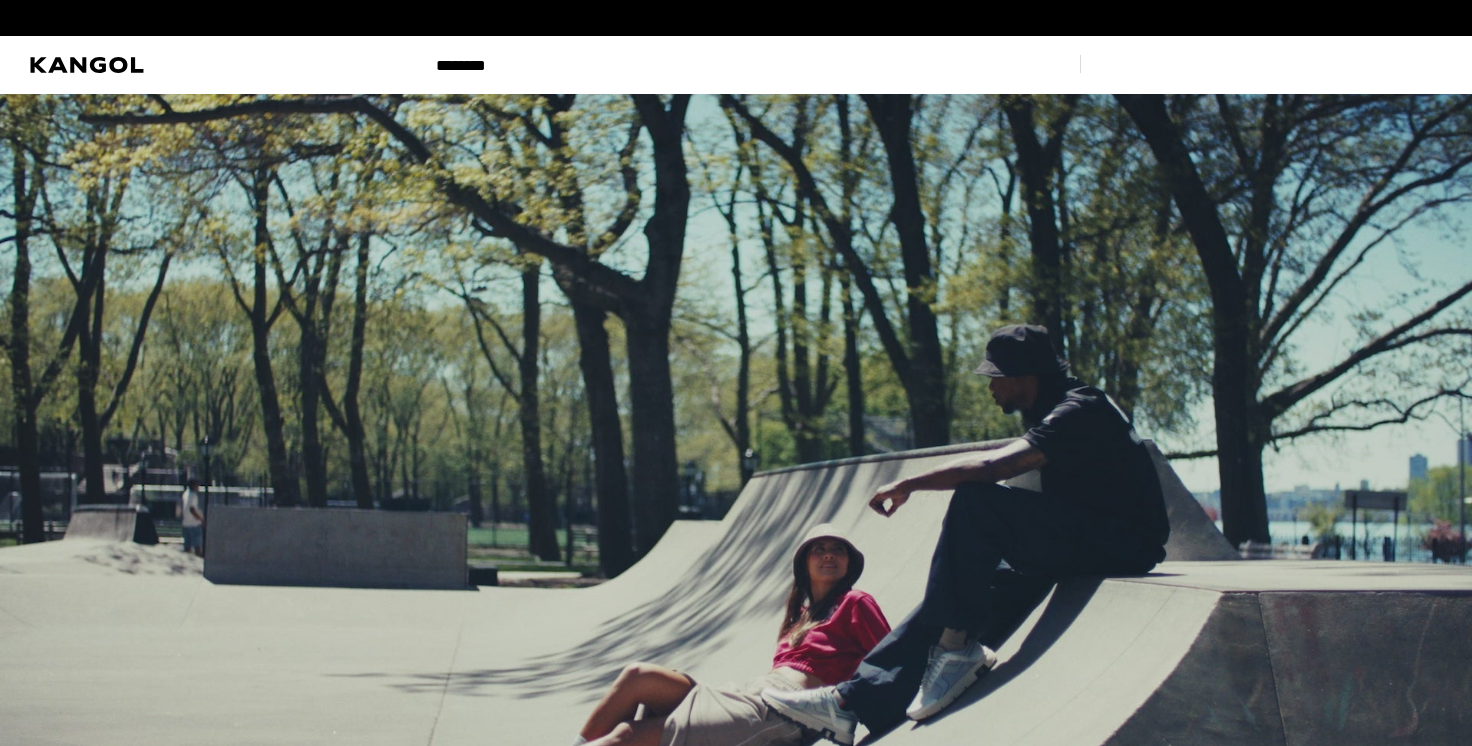 scroll, scrollTop: 0, scrollLeft: 412, axis: horizontal 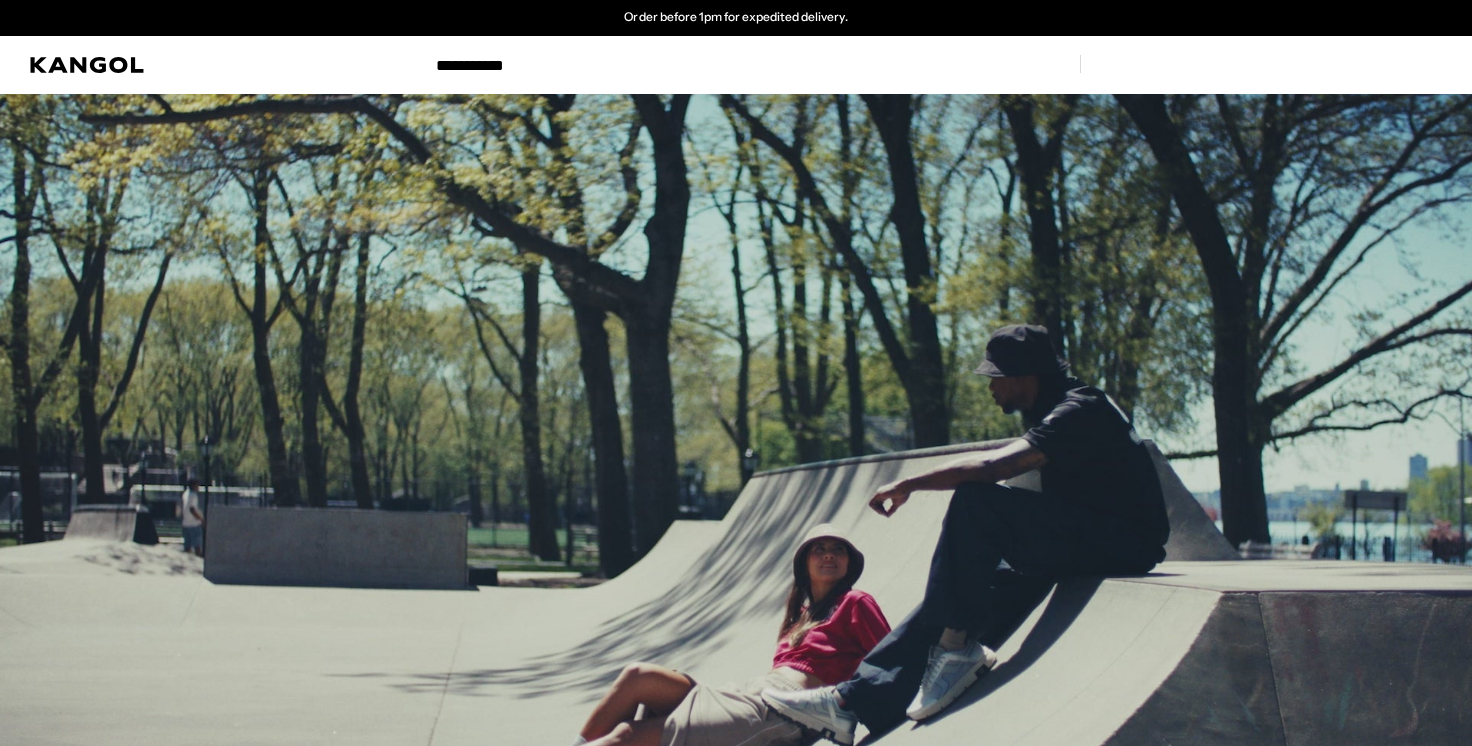 type on "**********" 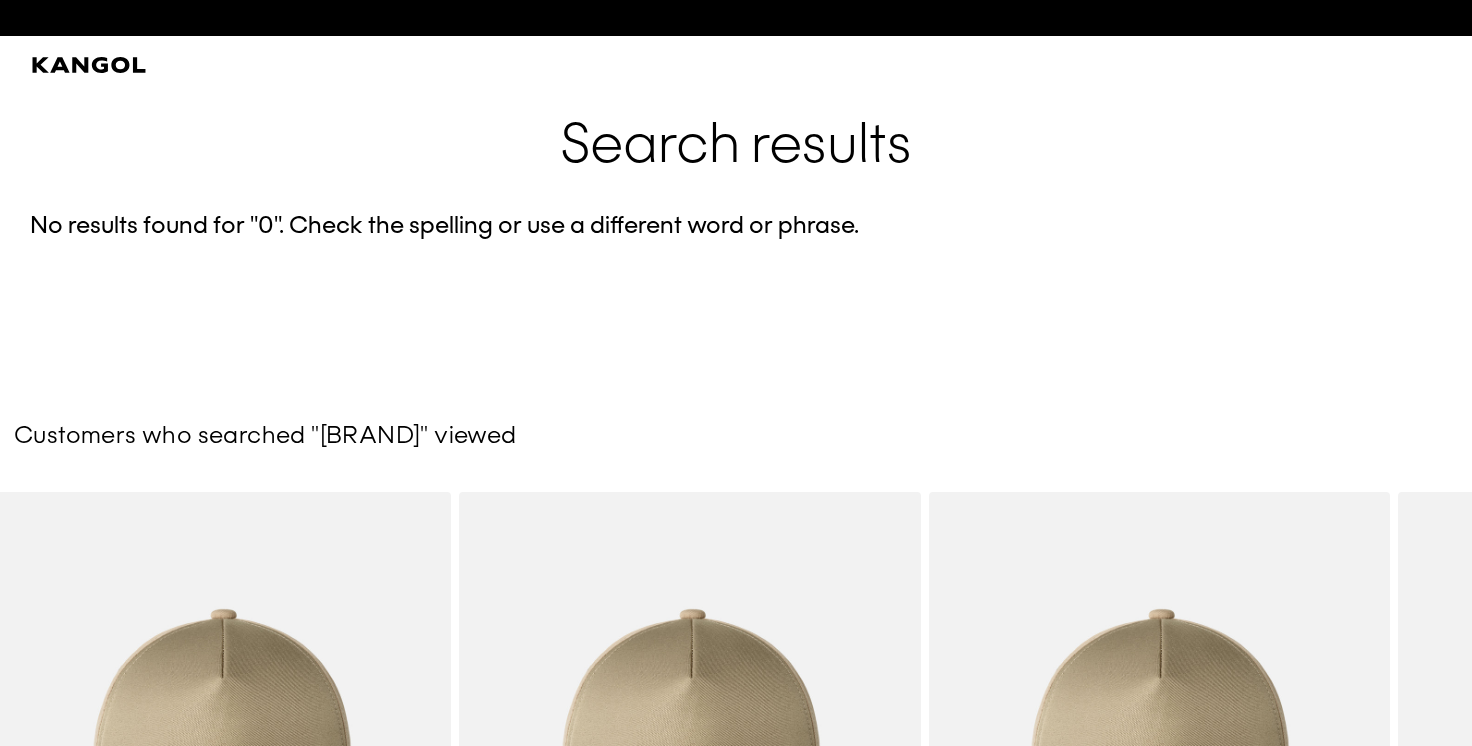 scroll, scrollTop: 0, scrollLeft: 0, axis: both 